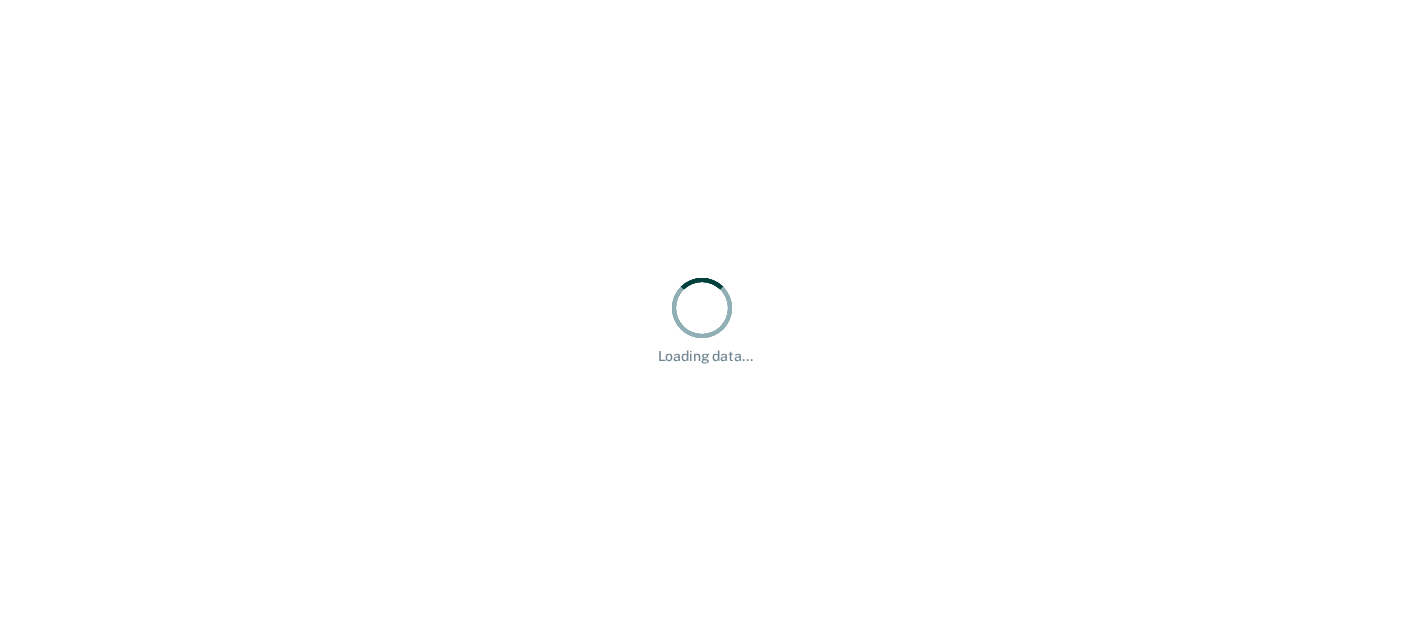 scroll, scrollTop: 0, scrollLeft: 0, axis: both 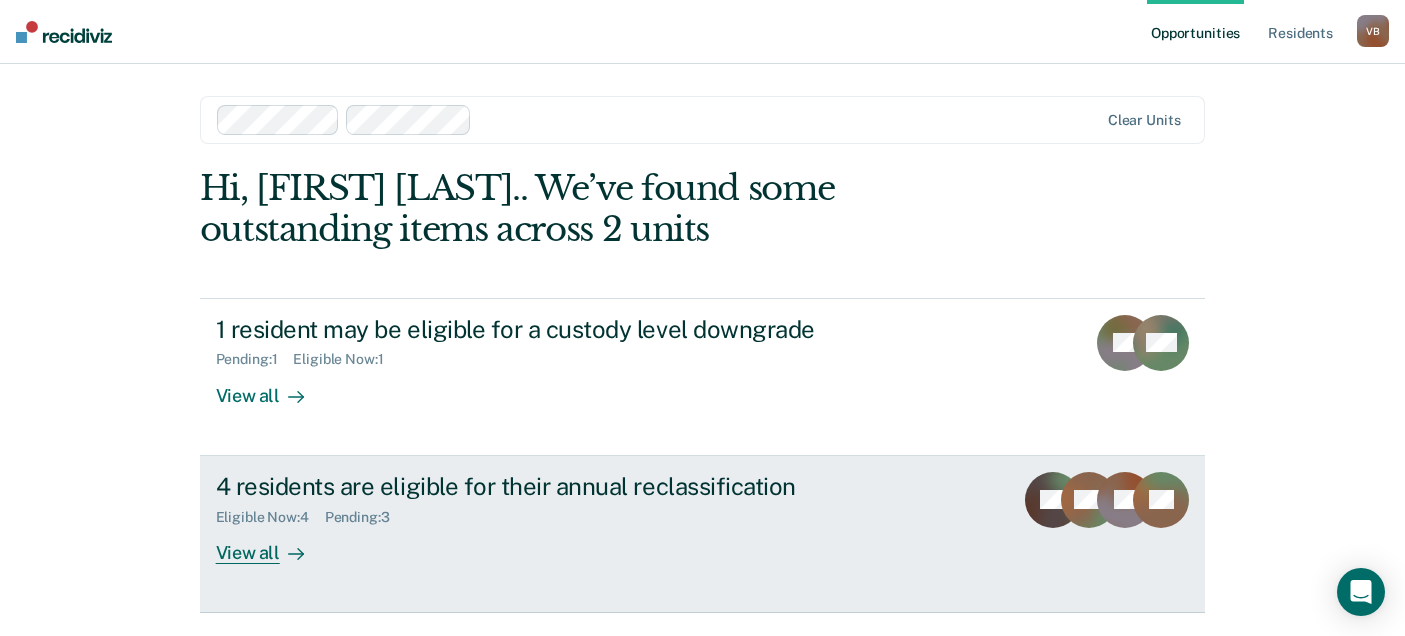 click on "View all" at bounding box center [272, 544] 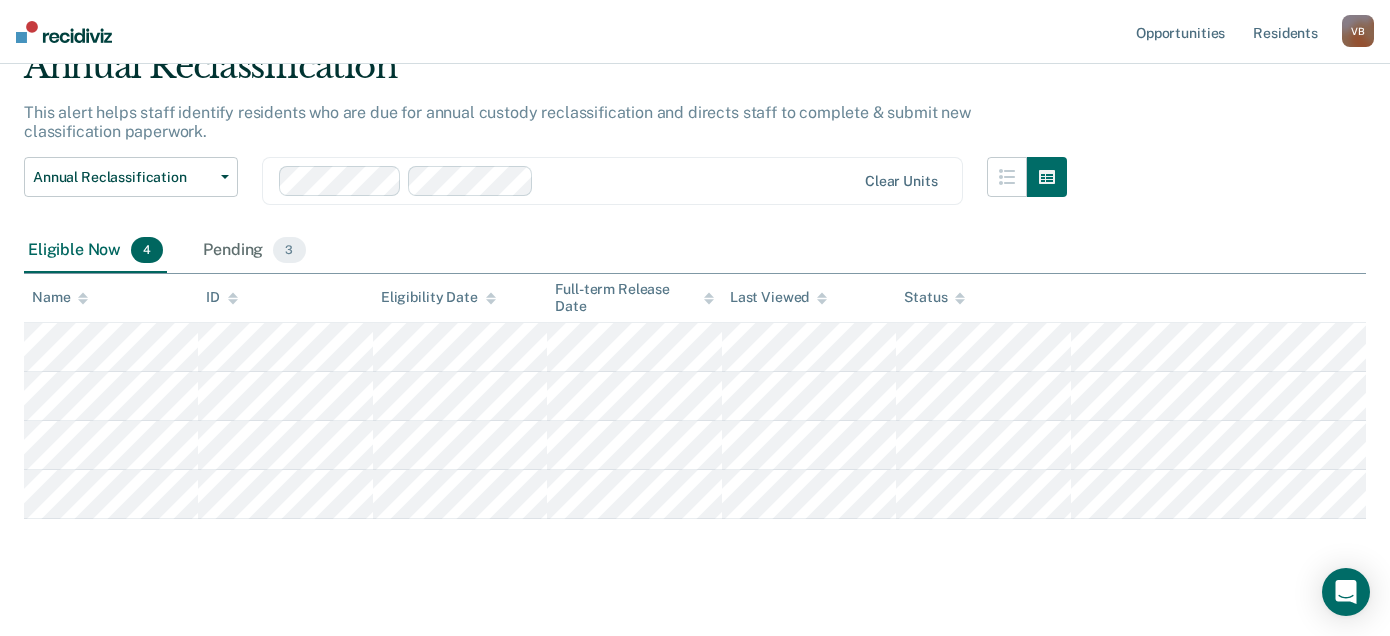 scroll, scrollTop: 119, scrollLeft: 0, axis: vertical 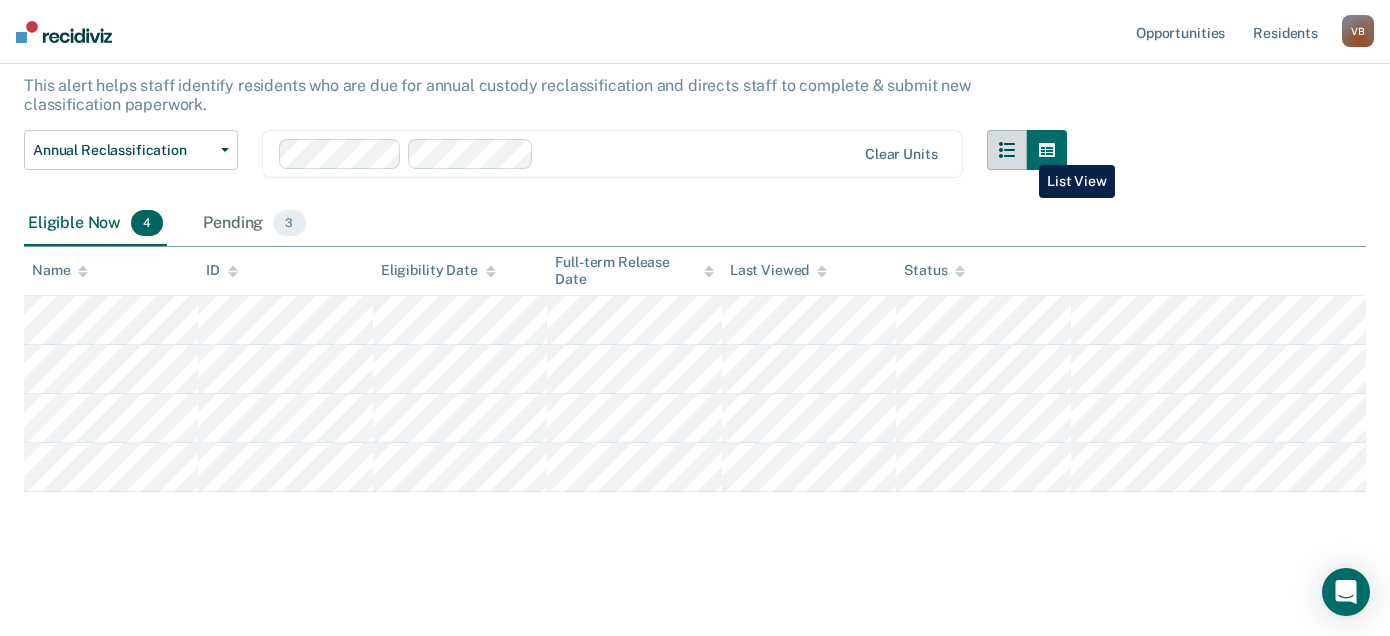 click 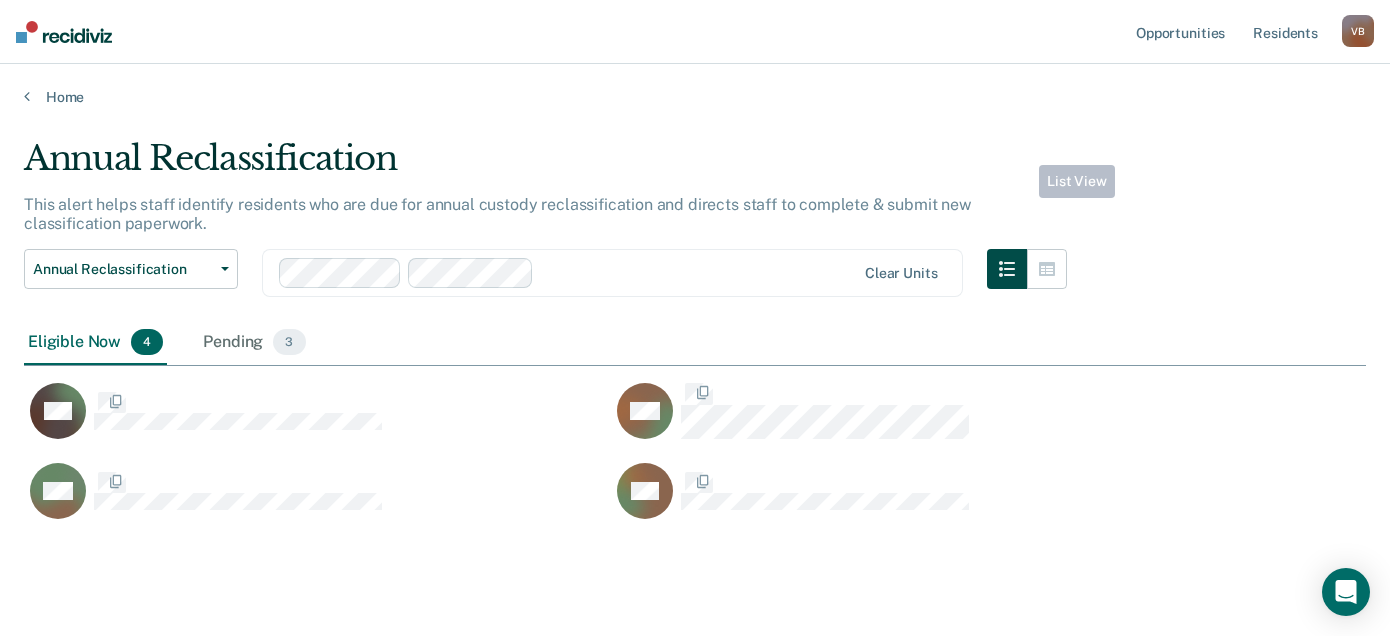 scroll, scrollTop: 16, scrollLeft: 16, axis: both 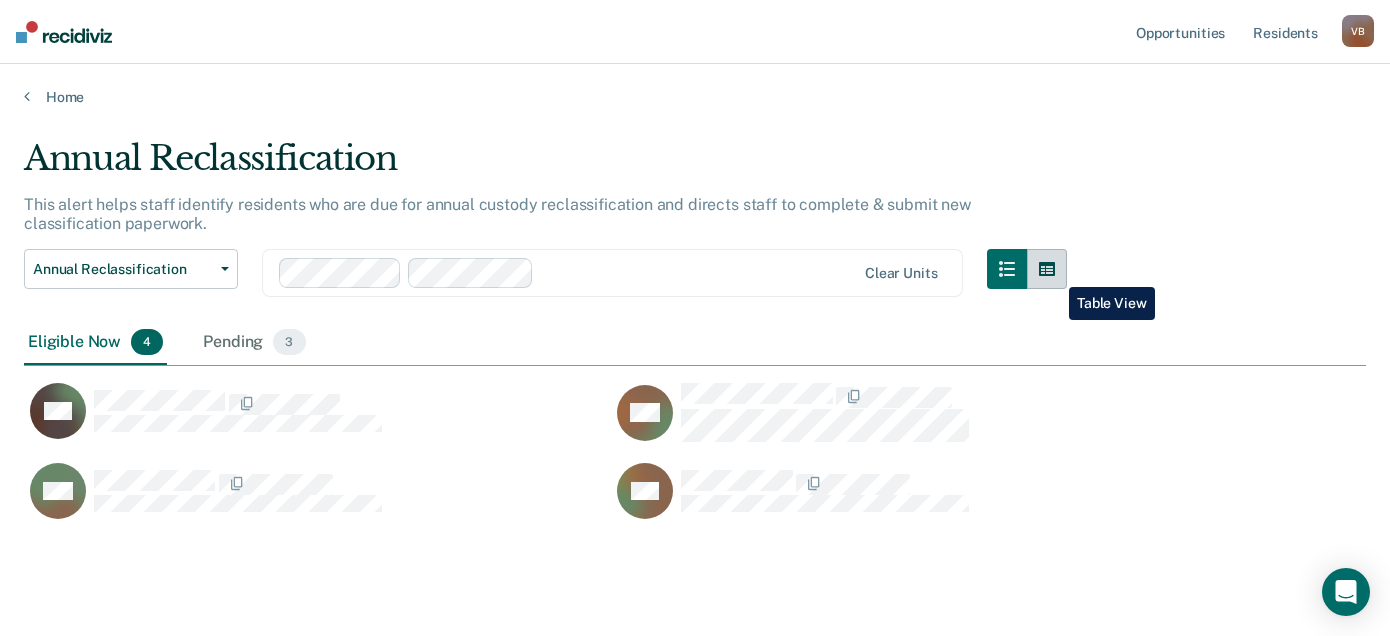 click 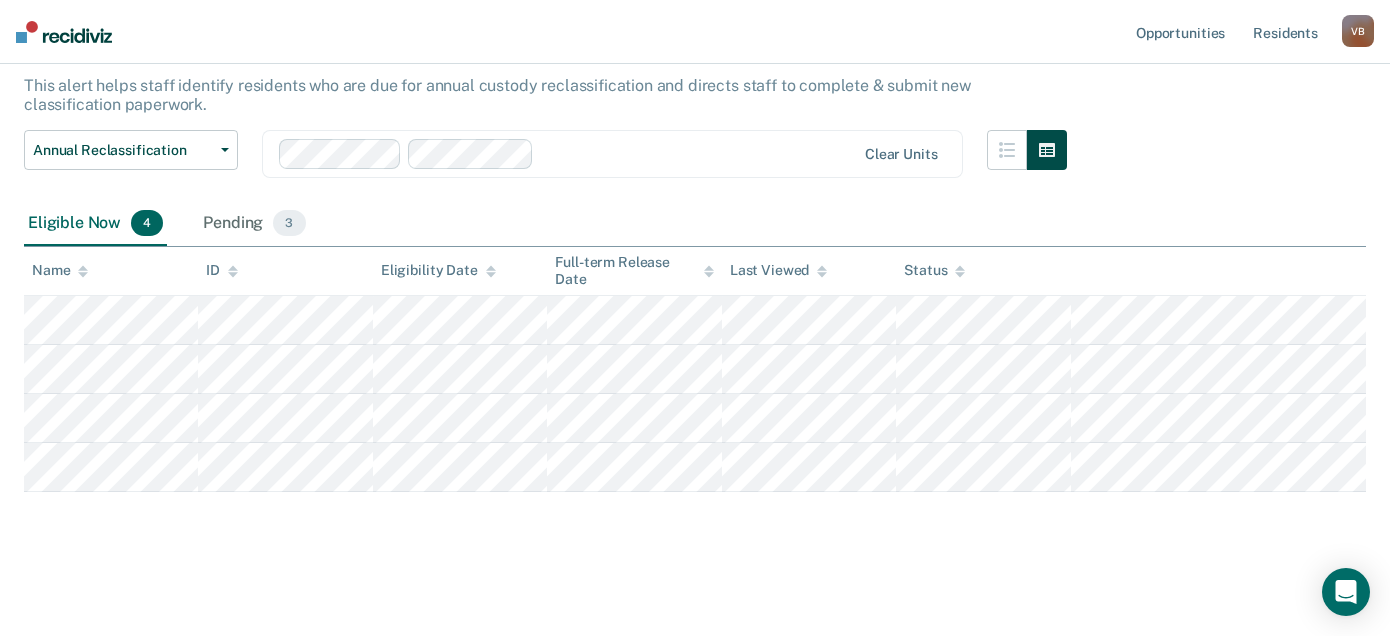 scroll, scrollTop: 0, scrollLeft: 0, axis: both 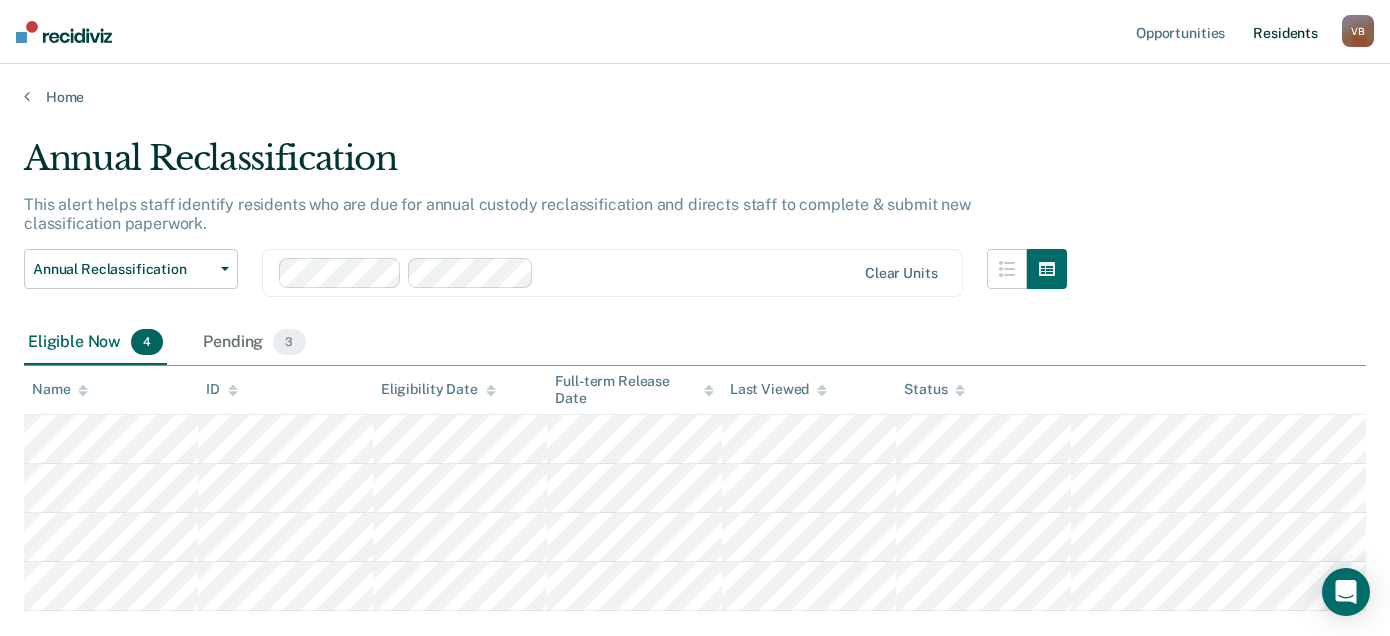 click on "Resident s" at bounding box center [1285, 32] 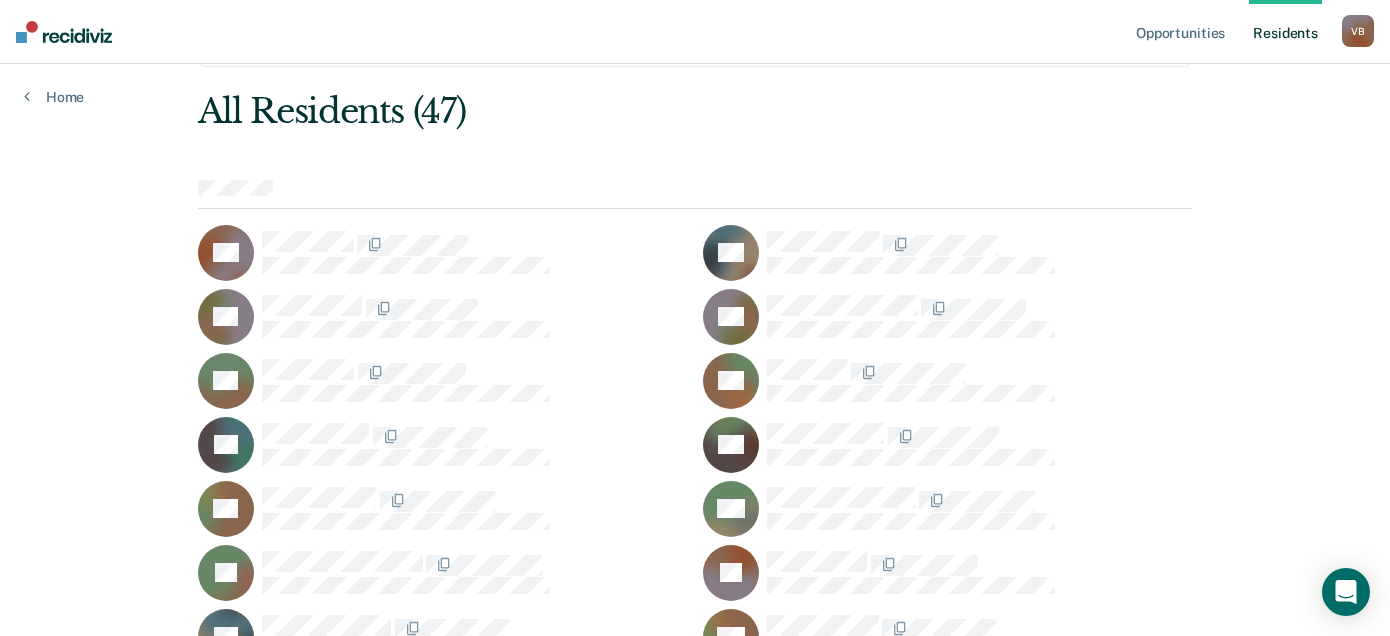 scroll, scrollTop: 0, scrollLeft: 0, axis: both 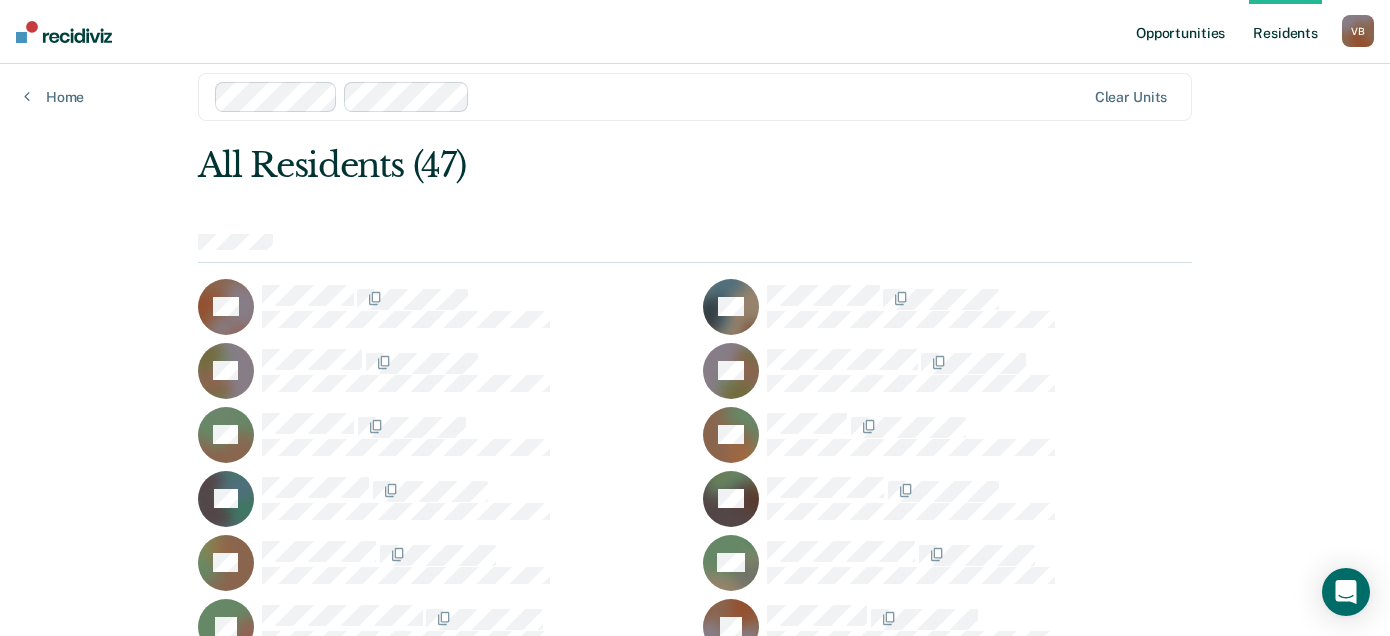 click on "Opportunities" at bounding box center [1180, 32] 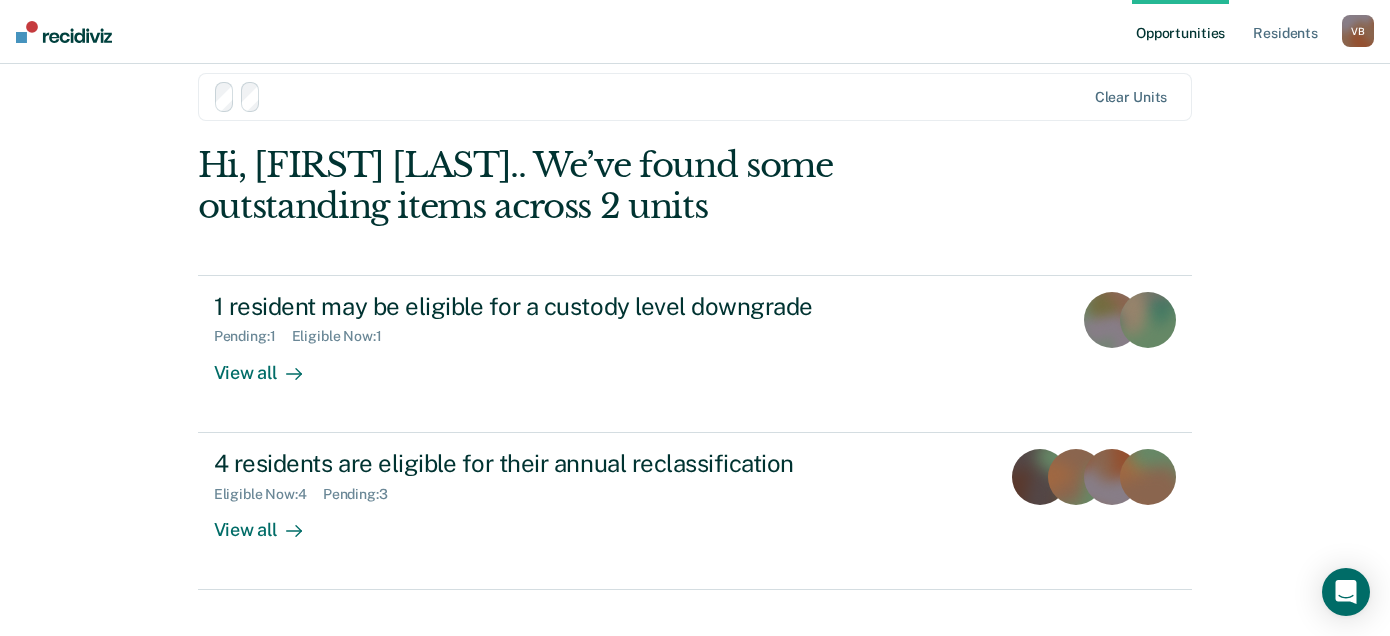 scroll, scrollTop: 0, scrollLeft: 0, axis: both 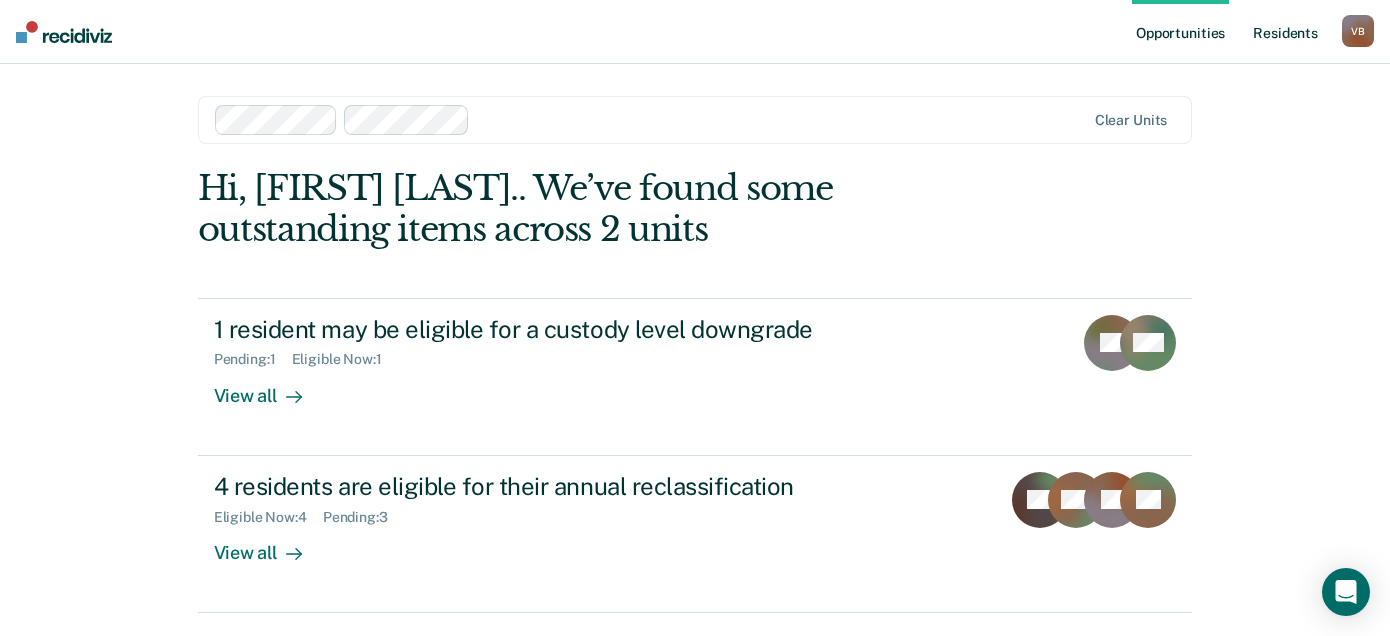 click on "Resident s" at bounding box center (1285, 32) 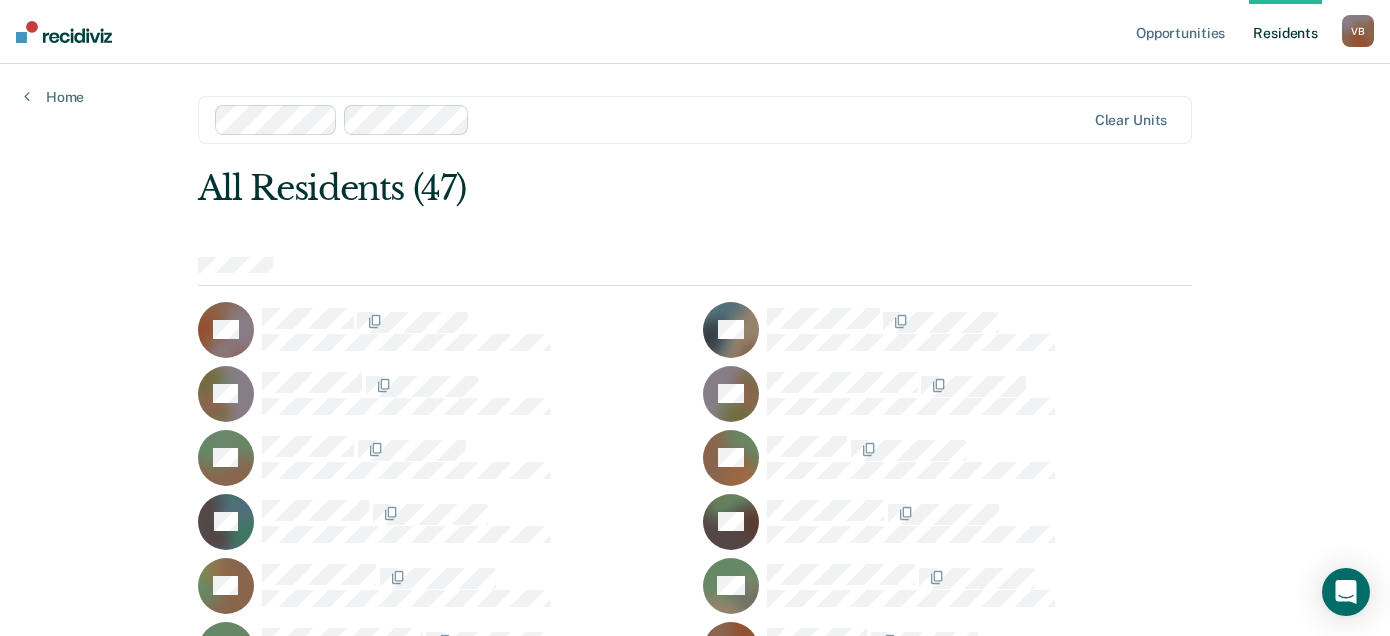 click on "V B" at bounding box center [1358, 31] 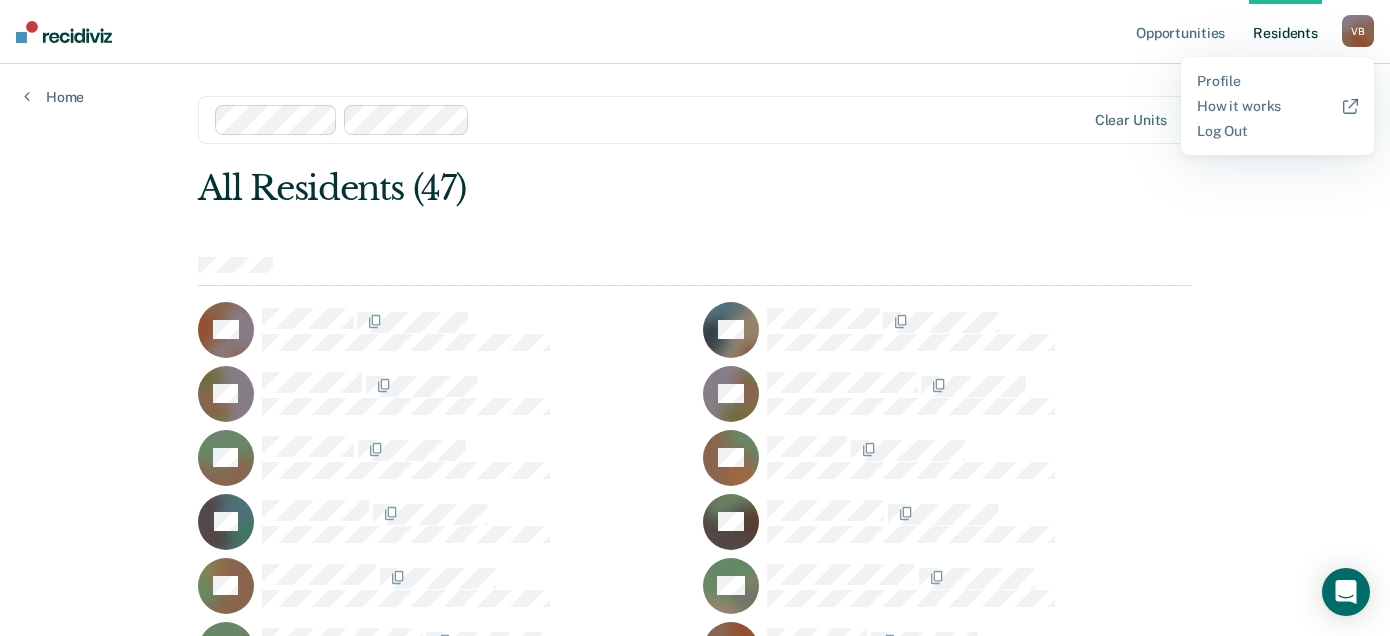 click on "Opportunities Resident s Valarie R. Byars V B Profile How it works Log Out Home Clear   units All Residents (47) CB   GB   RB   CC   EC   CD   RF   BG   FG   VH   JH   EL   JM   LM   RP   JP   LR   JR   QS   BS   CW   MW   CW   DB   TB   WB   MB   DC   JD   TF   TG   MG   JH   CH   JJ   JJ   JM   DM   JP   BP   MR   GR   DS   TS   MS   DT   MT" at bounding box center [695, 989] 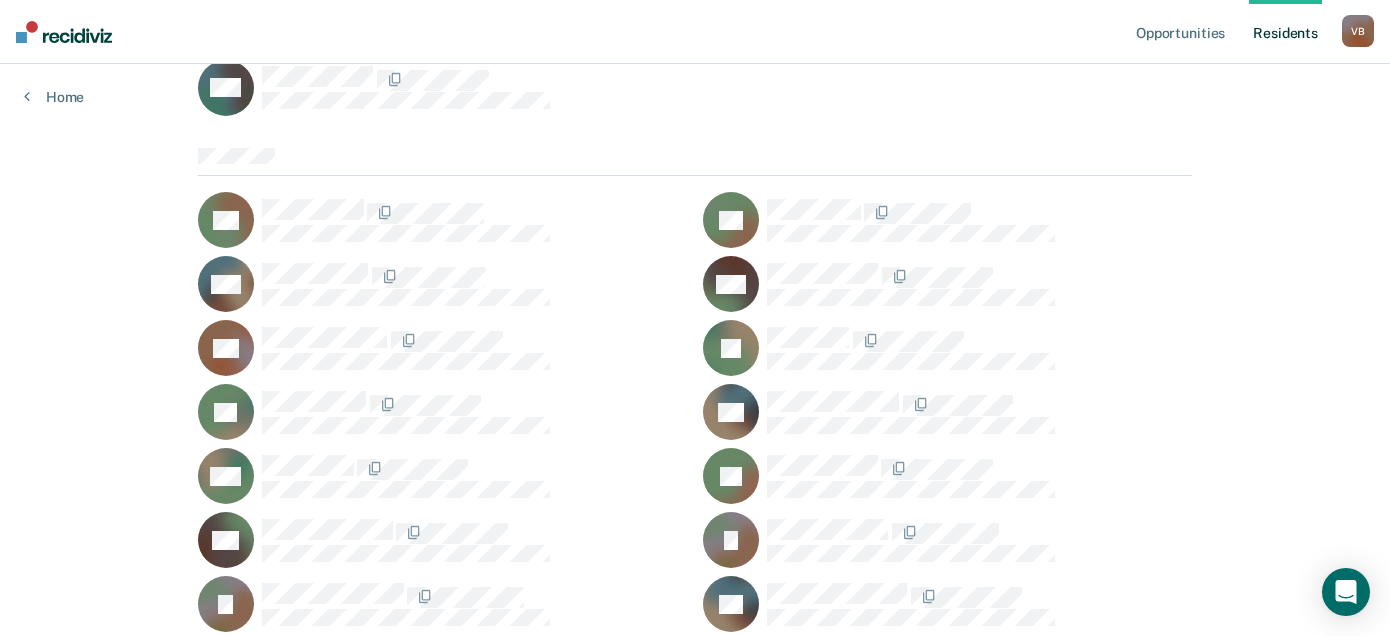 scroll, scrollTop: 966, scrollLeft: 0, axis: vertical 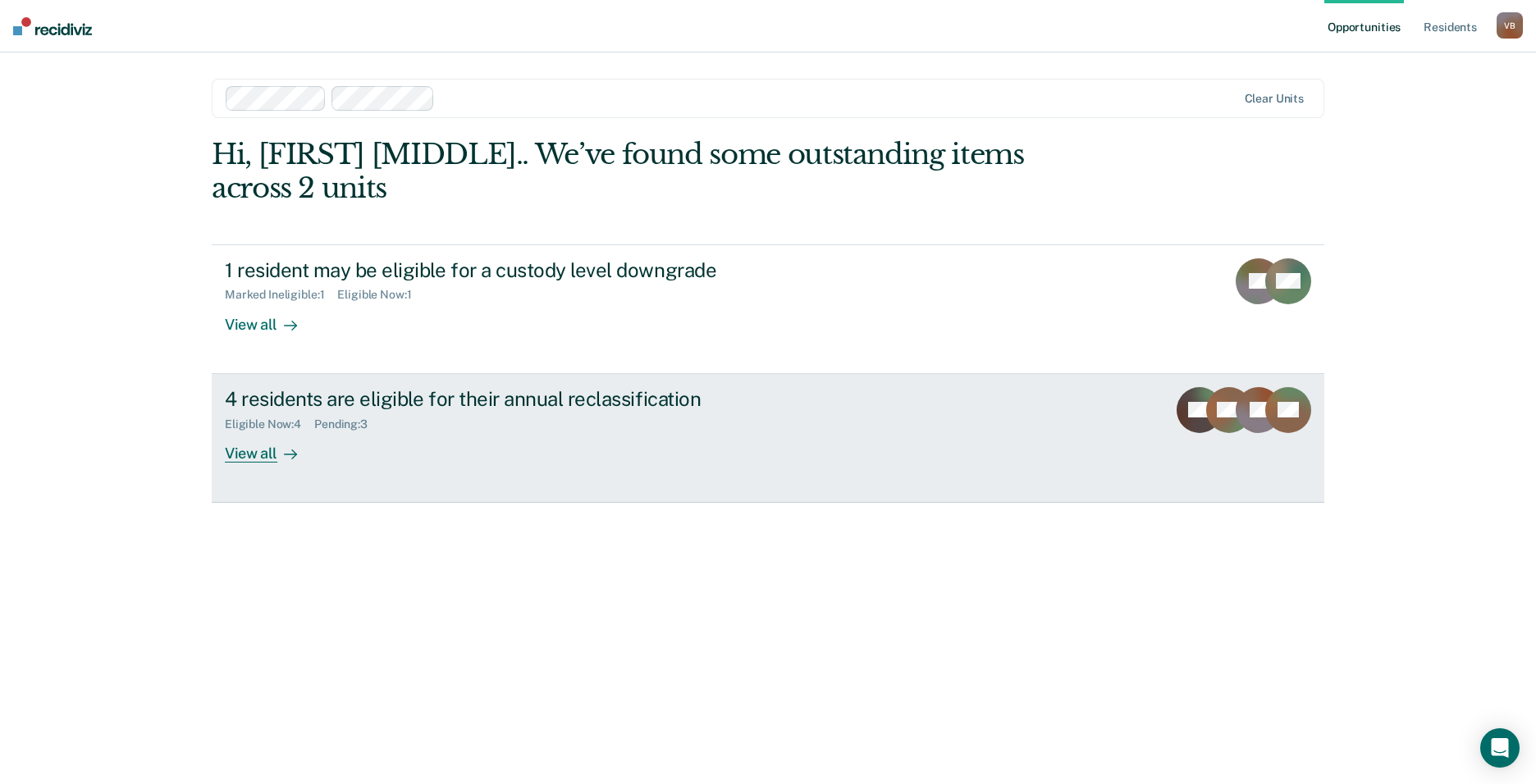 click on "View all" at bounding box center (271, 446) 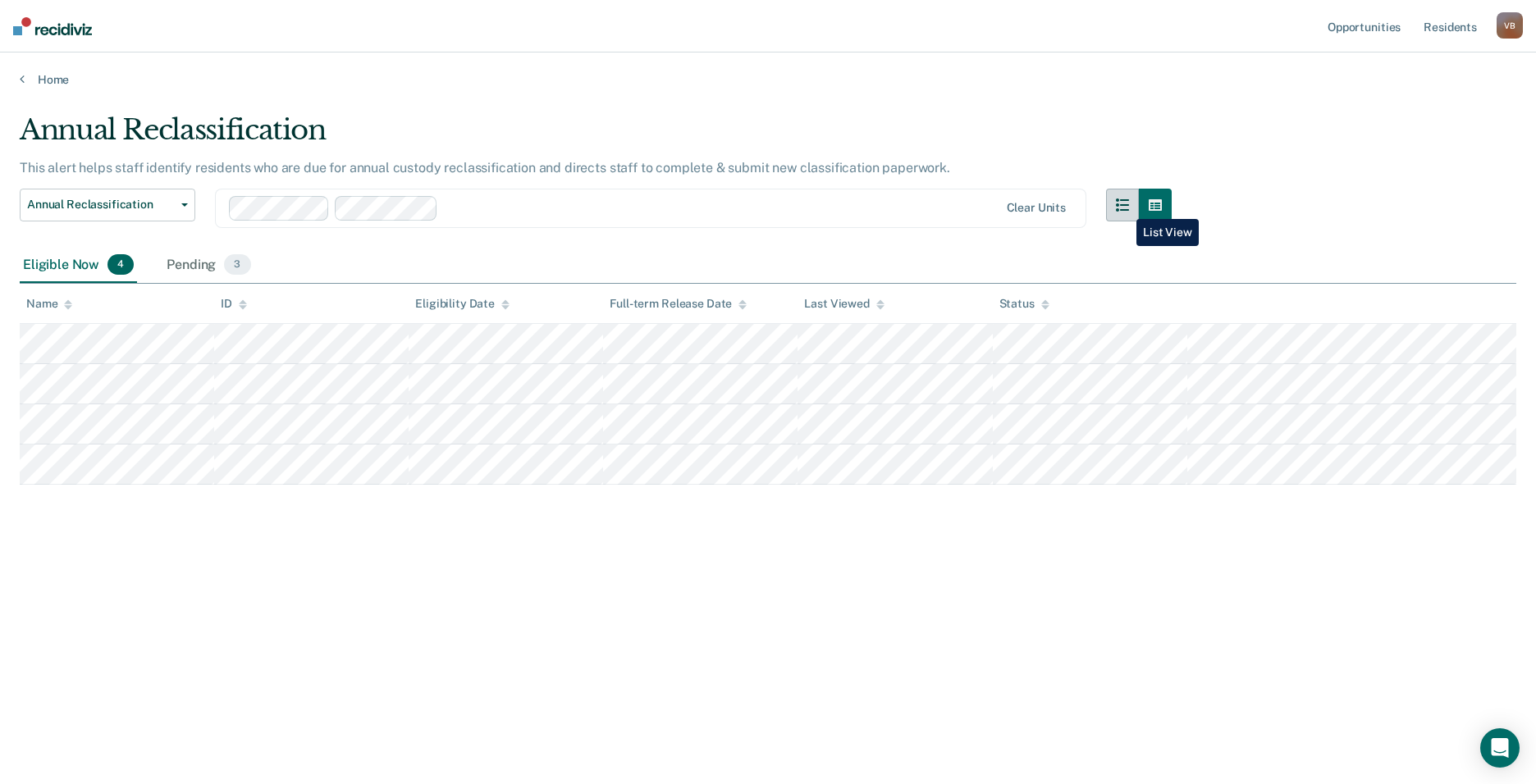 click 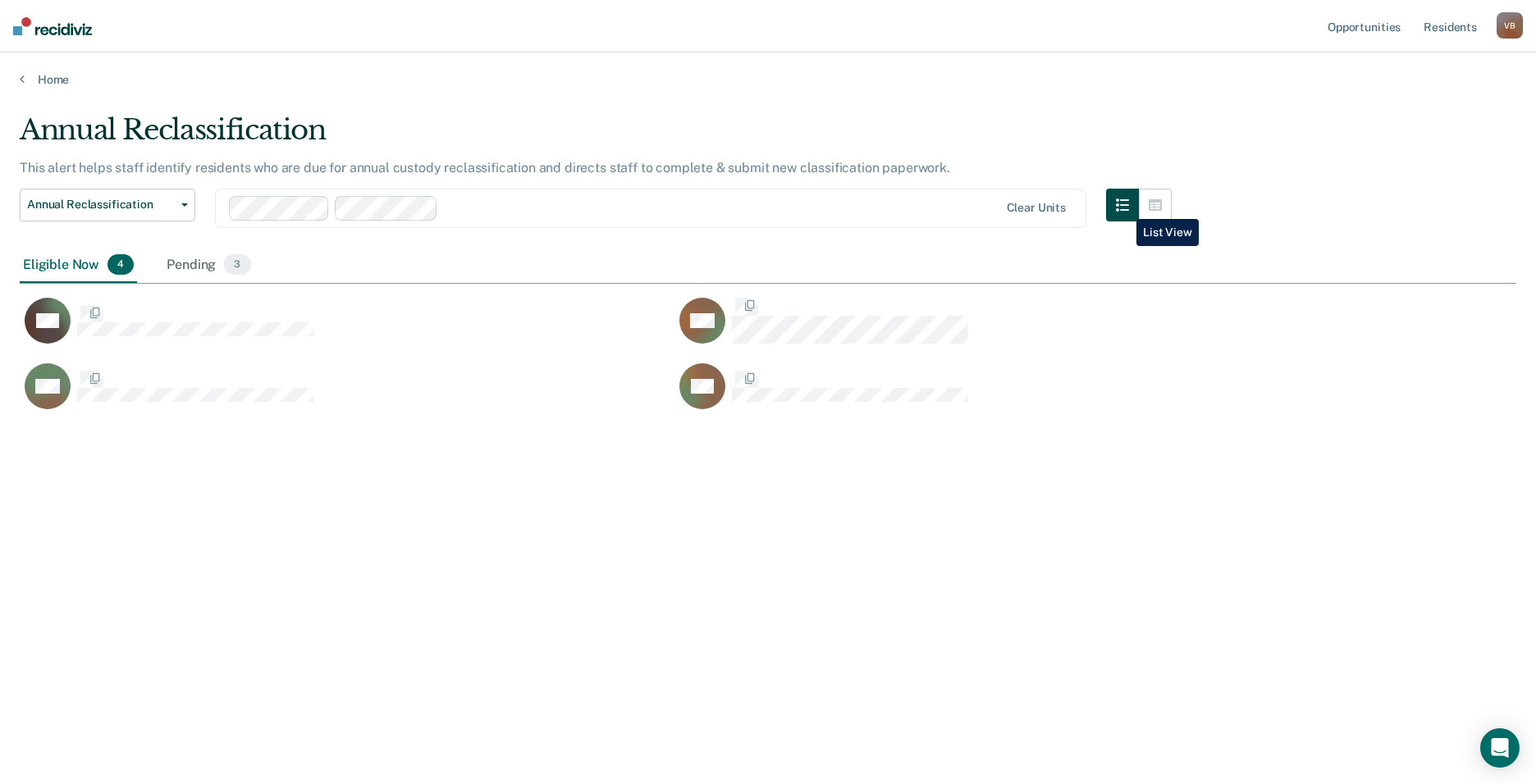 scroll, scrollTop: 13, scrollLeft: 13, axis: both 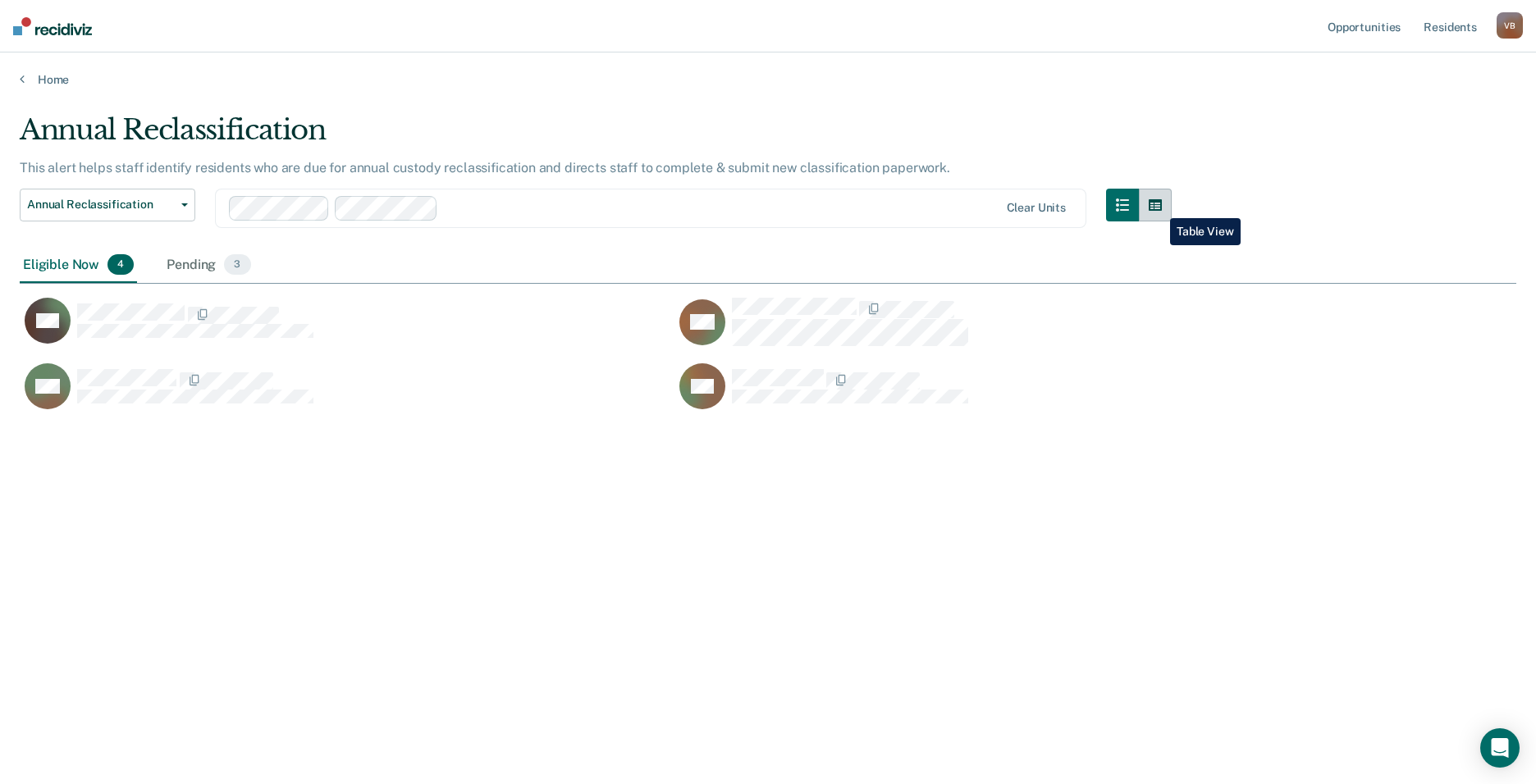 click 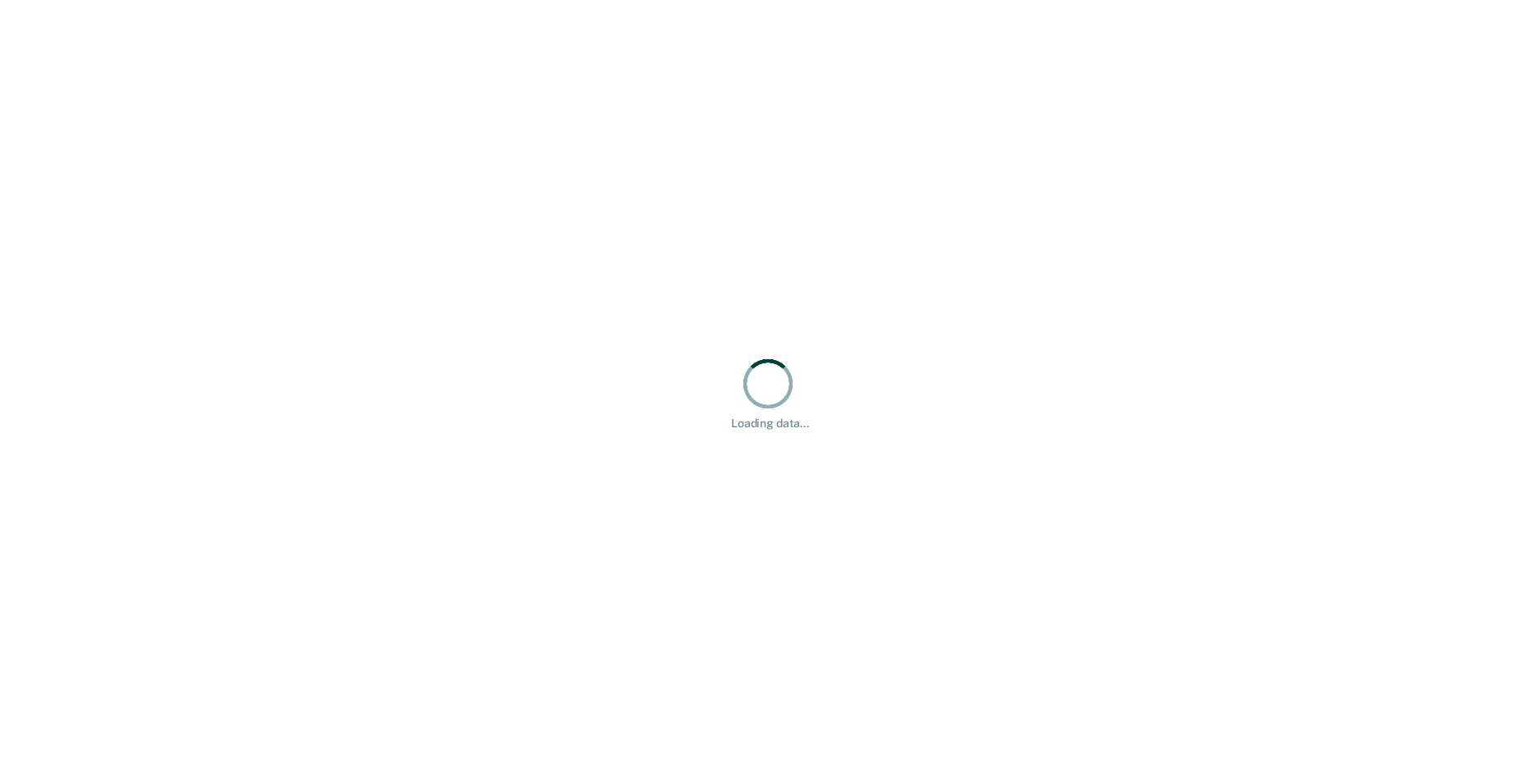 scroll, scrollTop: 0, scrollLeft: 0, axis: both 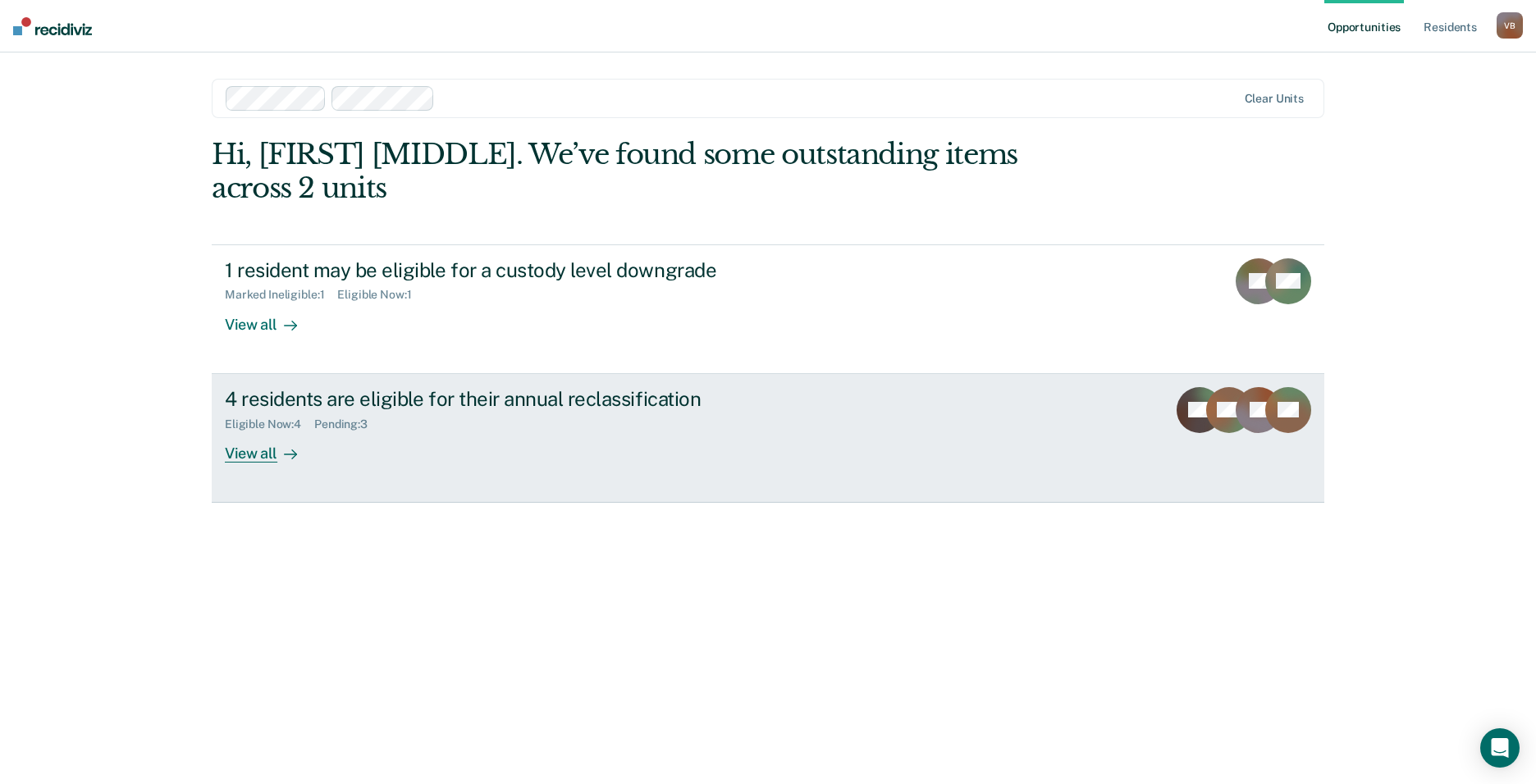 click on "View all" at bounding box center [271, 446] 